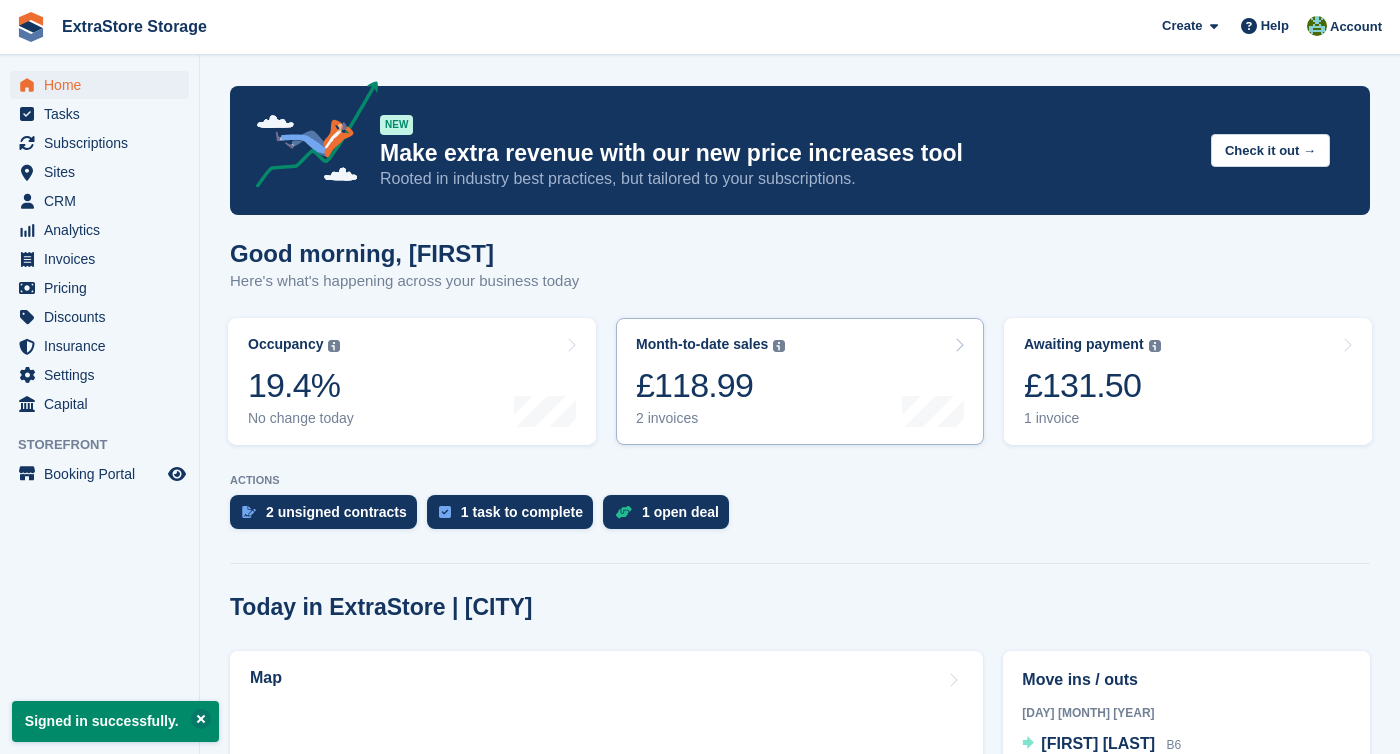 scroll, scrollTop: 0, scrollLeft: 0, axis: both 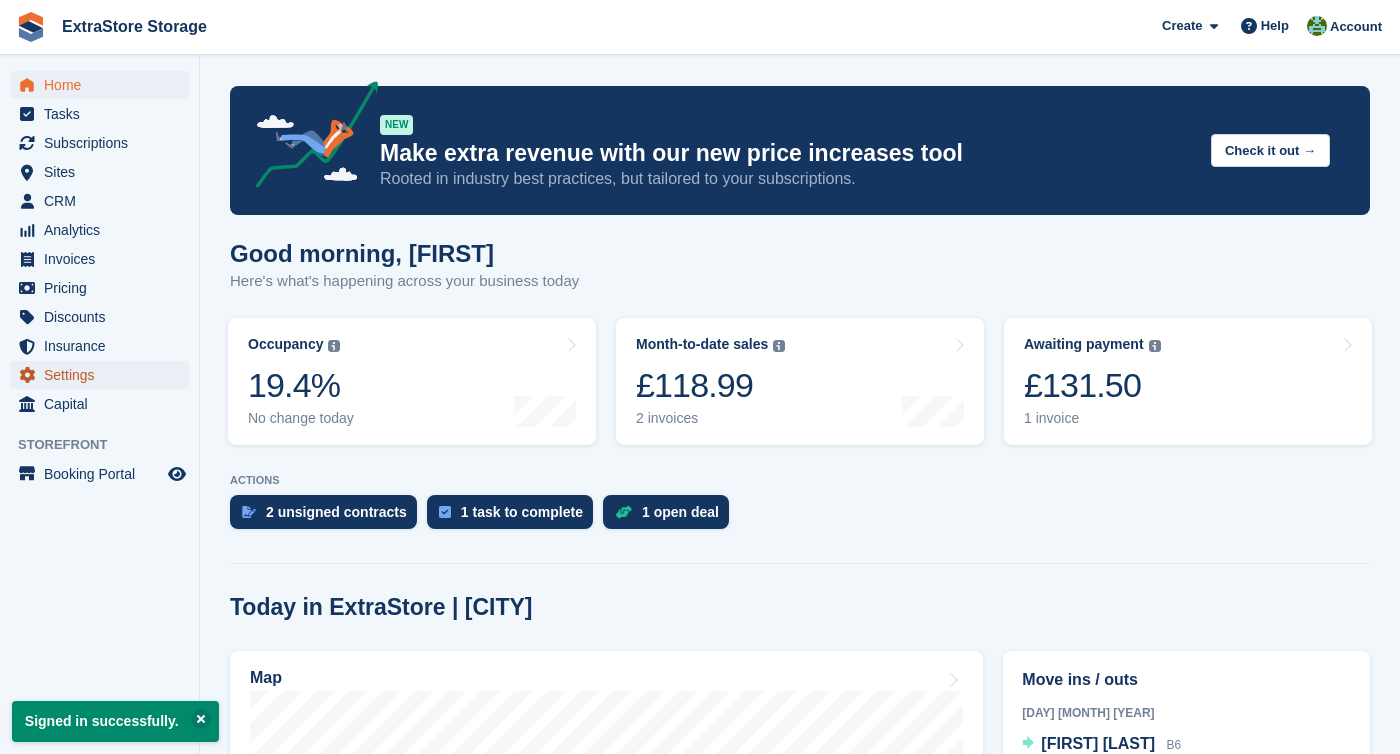 click on "Settings" at bounding box center [104, 375] 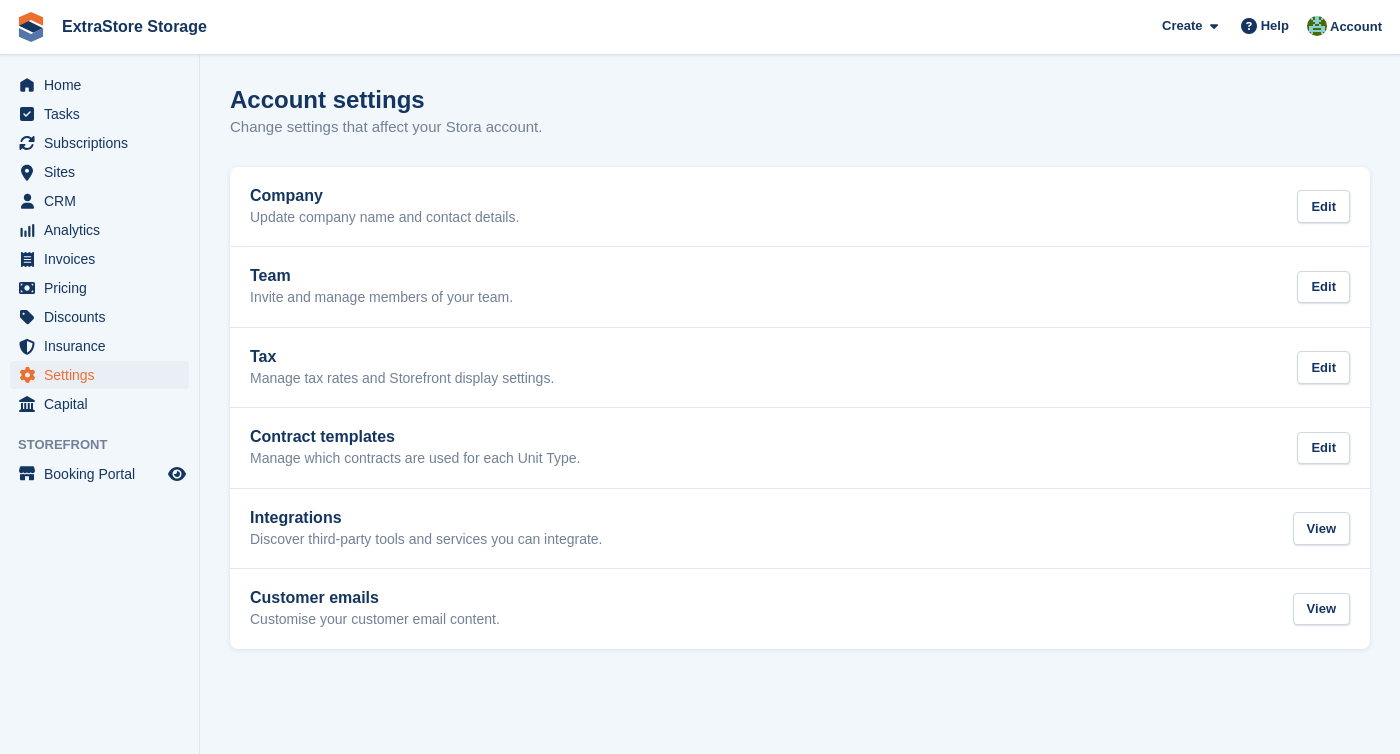 scroll, scrollTop: 0, scrollLeft: 0, axis: both 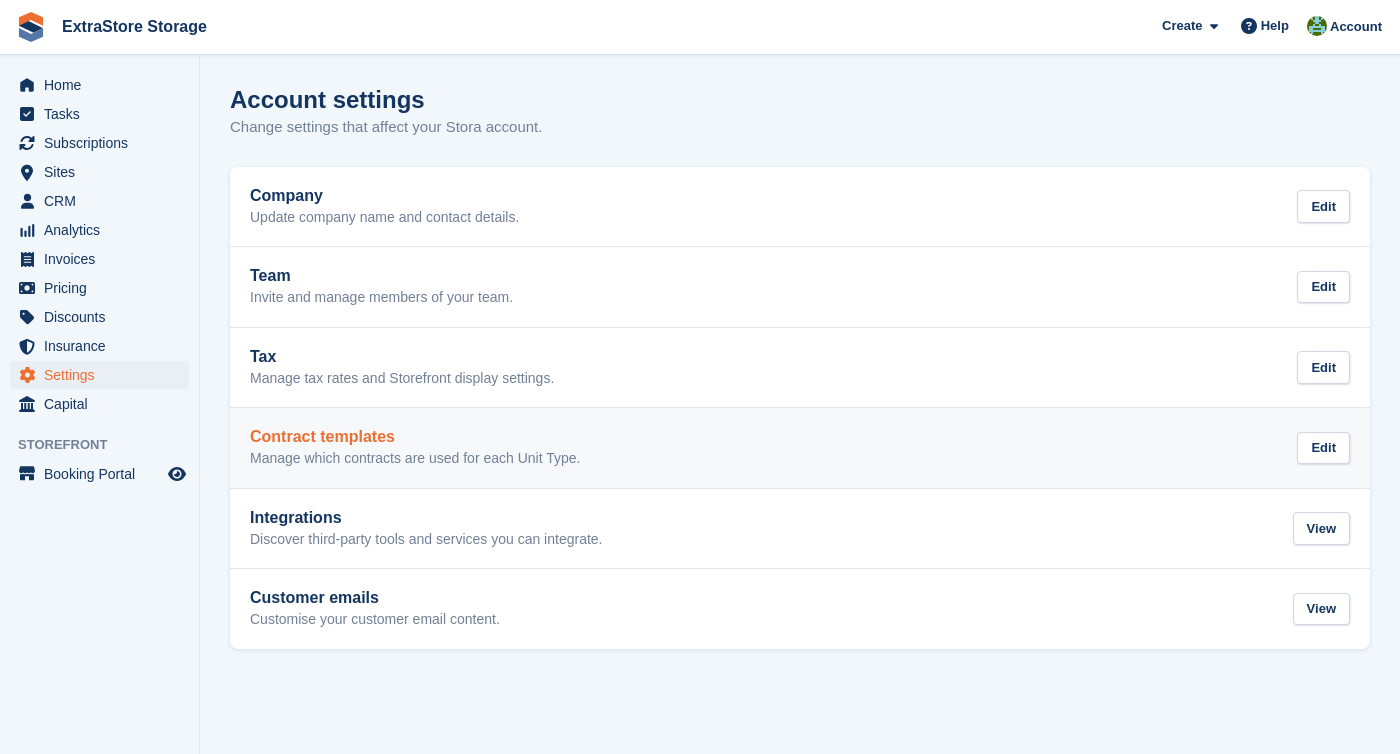 click on "Contract templates" at bounding box center (415, 437) 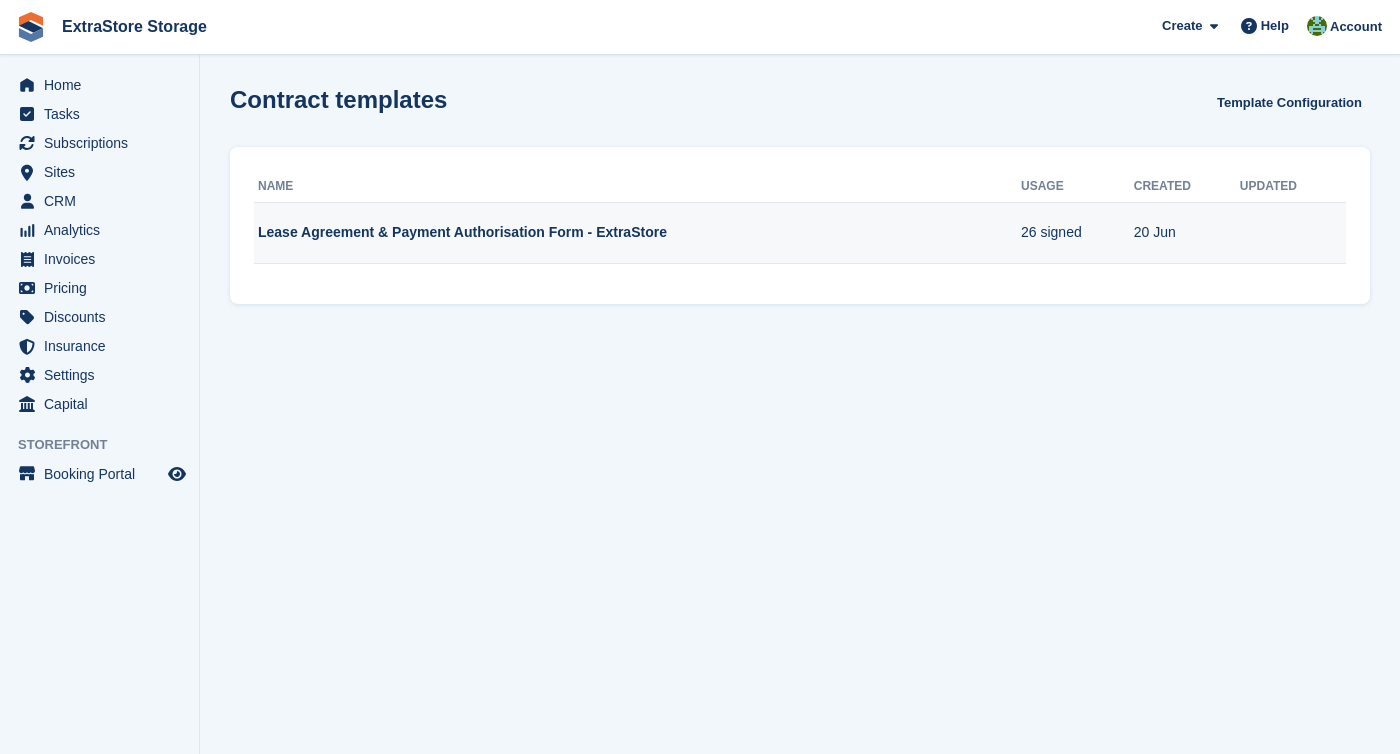 click on "Lease Agreement & Payment Authorisation Form - ExtraStore" at bounding box center [637, 233] 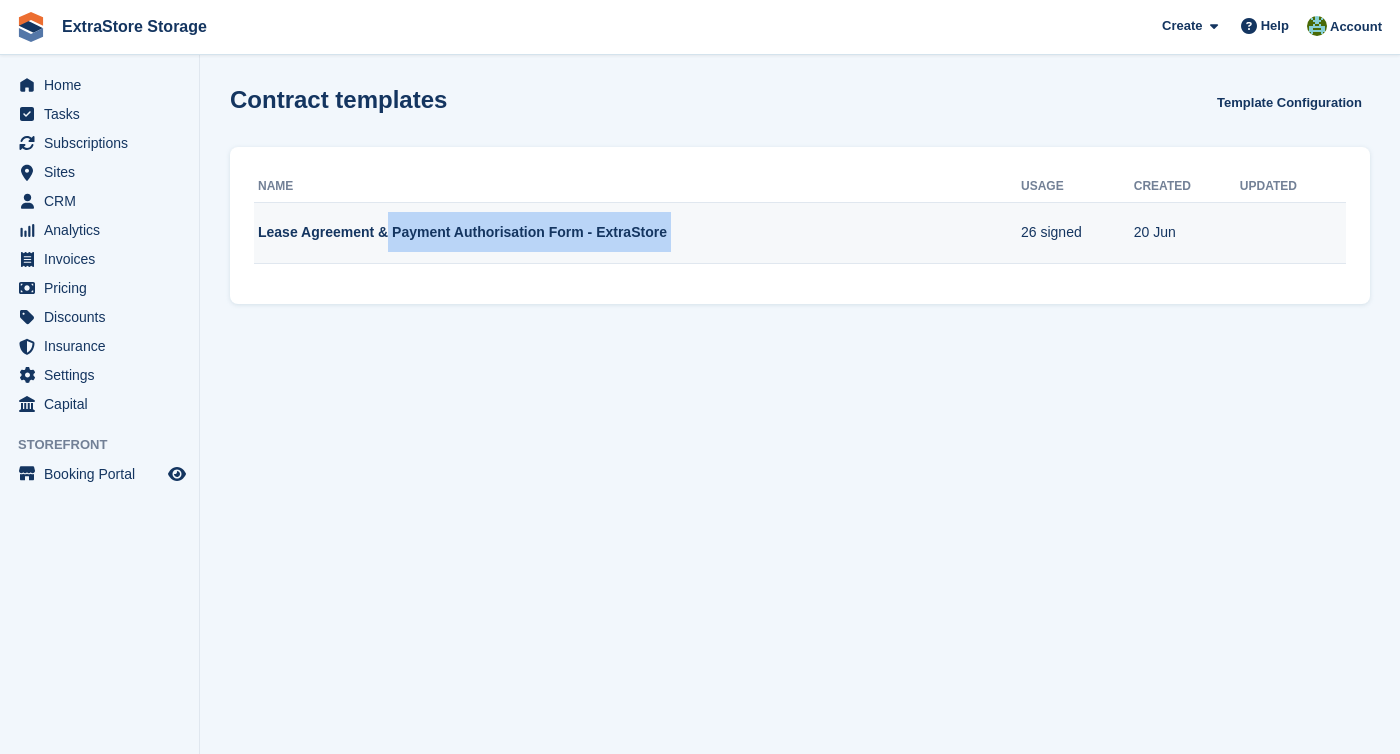 drag, startPoint x: 550, startPoint y: 235, endPoint x: 735, endPoint y: 236, distance: 185.0027 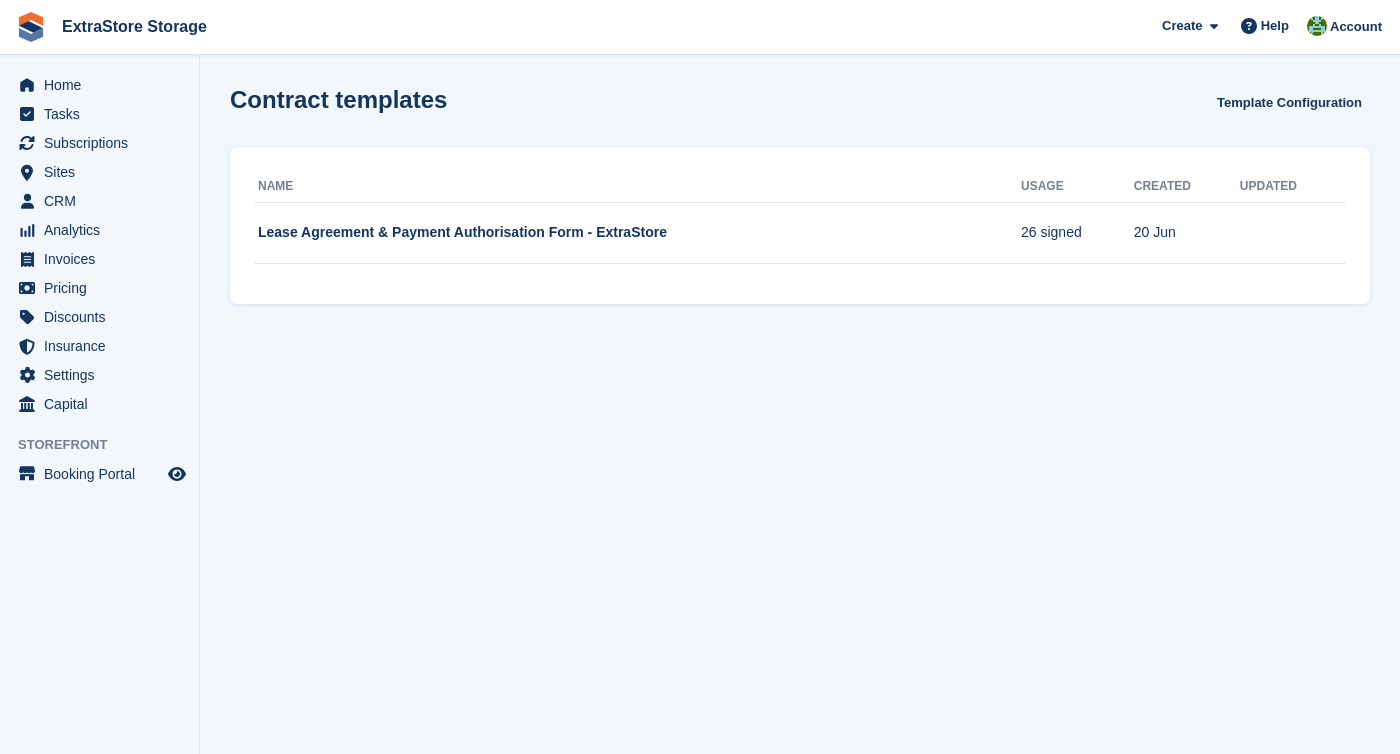 click on "Name
Usage
Created
Updated
Lease Agreement & Payment Authorisation Form - ExtraStore
26 signed
20 Jun" at bounding box center [800, 226] 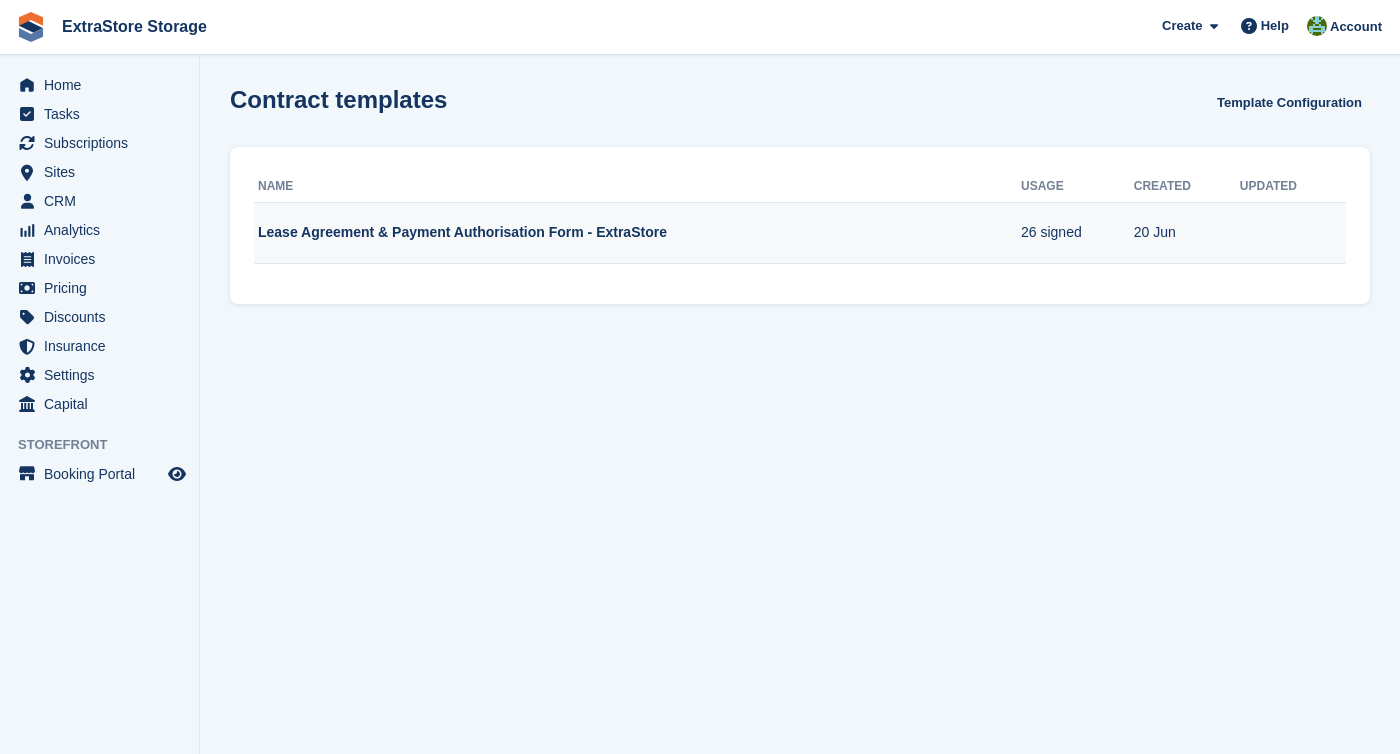 click on "Lease Agreement & Payment Authorisation Form - ExtraStore" at bounding box center [637, 233] 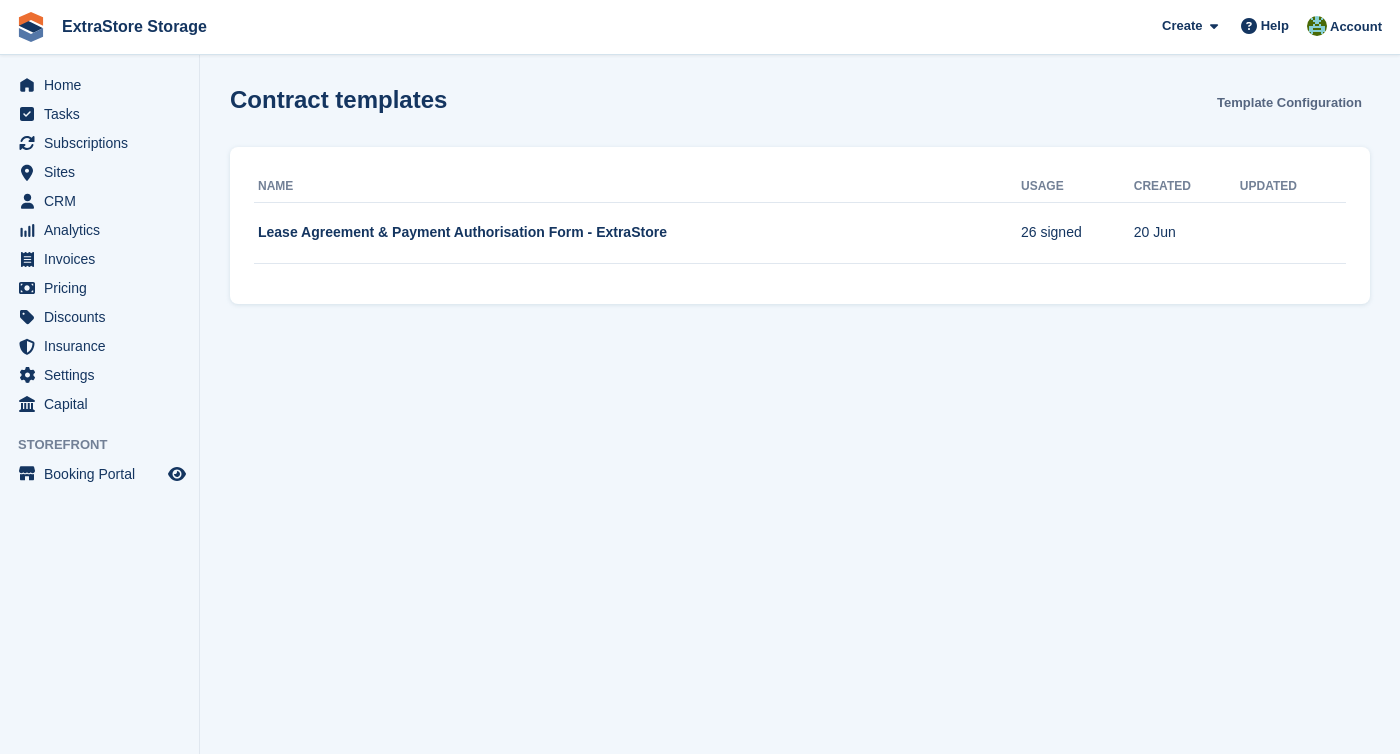 click on "Template Configuration" at bounding box center (1289, 102) 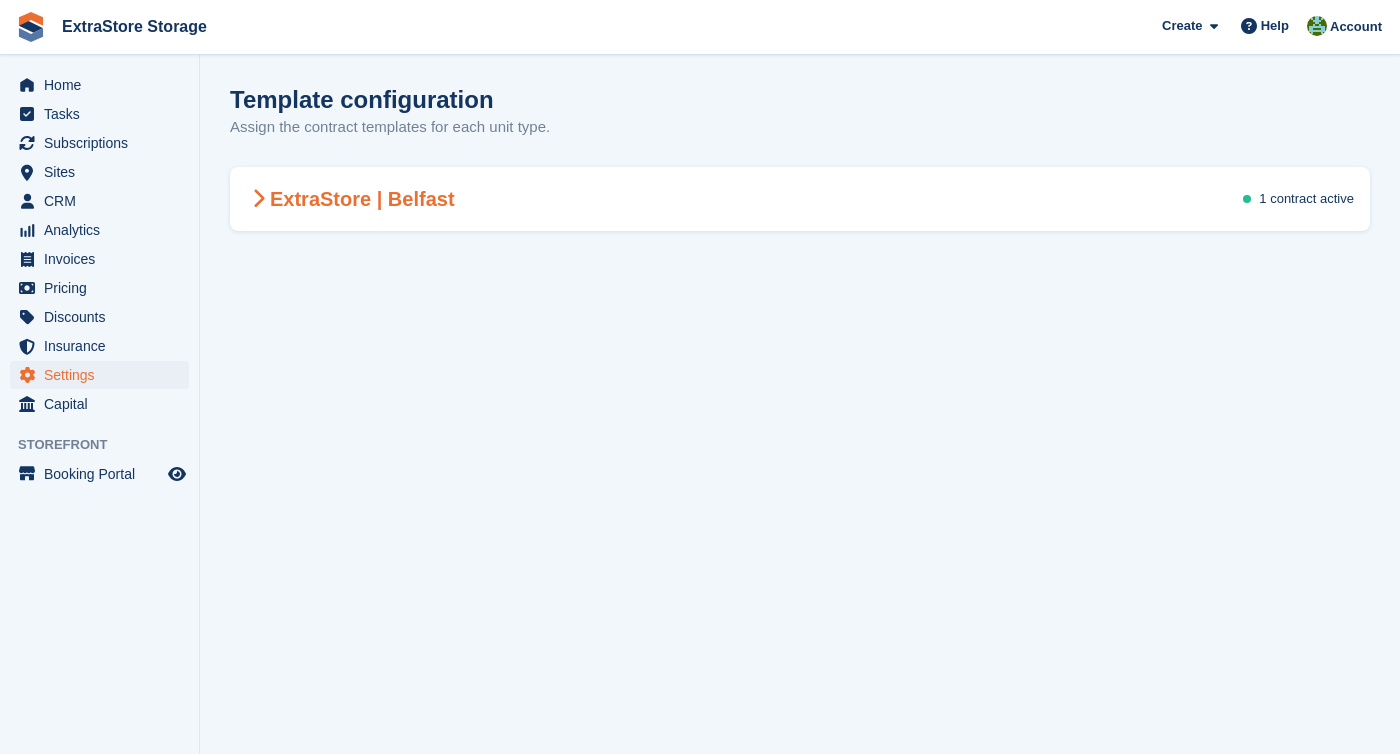 click at bounding box center [258, 199] 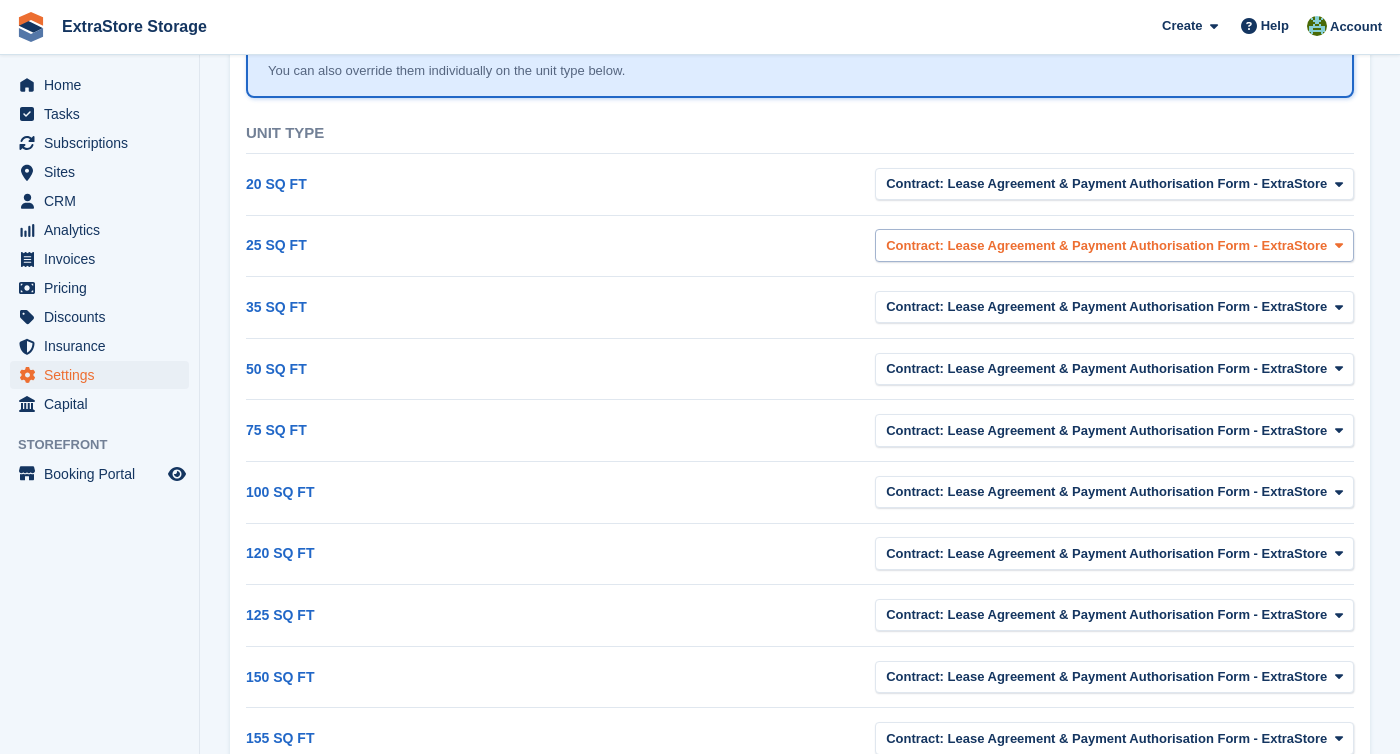 scroll, scrollTop: 267, scrollLeft: 0, axis: vertical 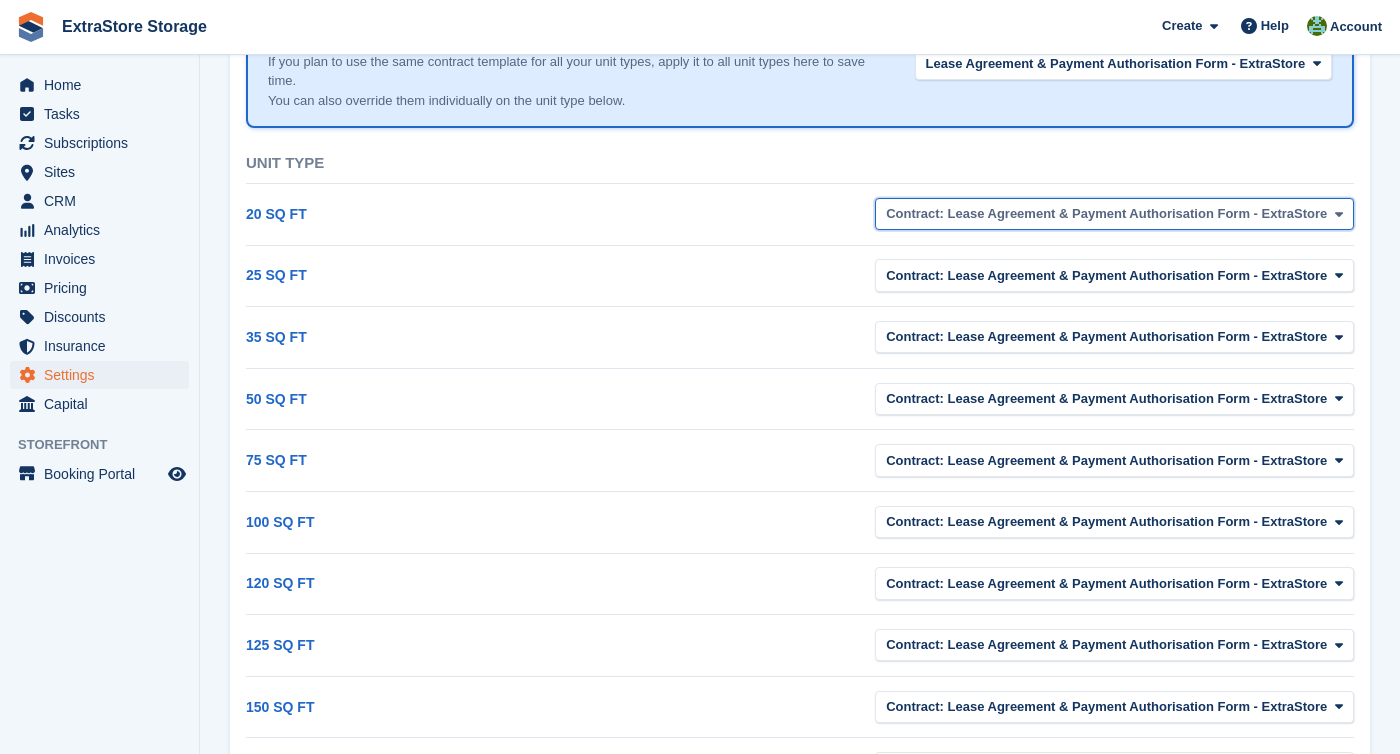 click on "Contract: Lease Agreement & Payment Authorisation Form - ExtraStore" at bounding box center [1114, 214] 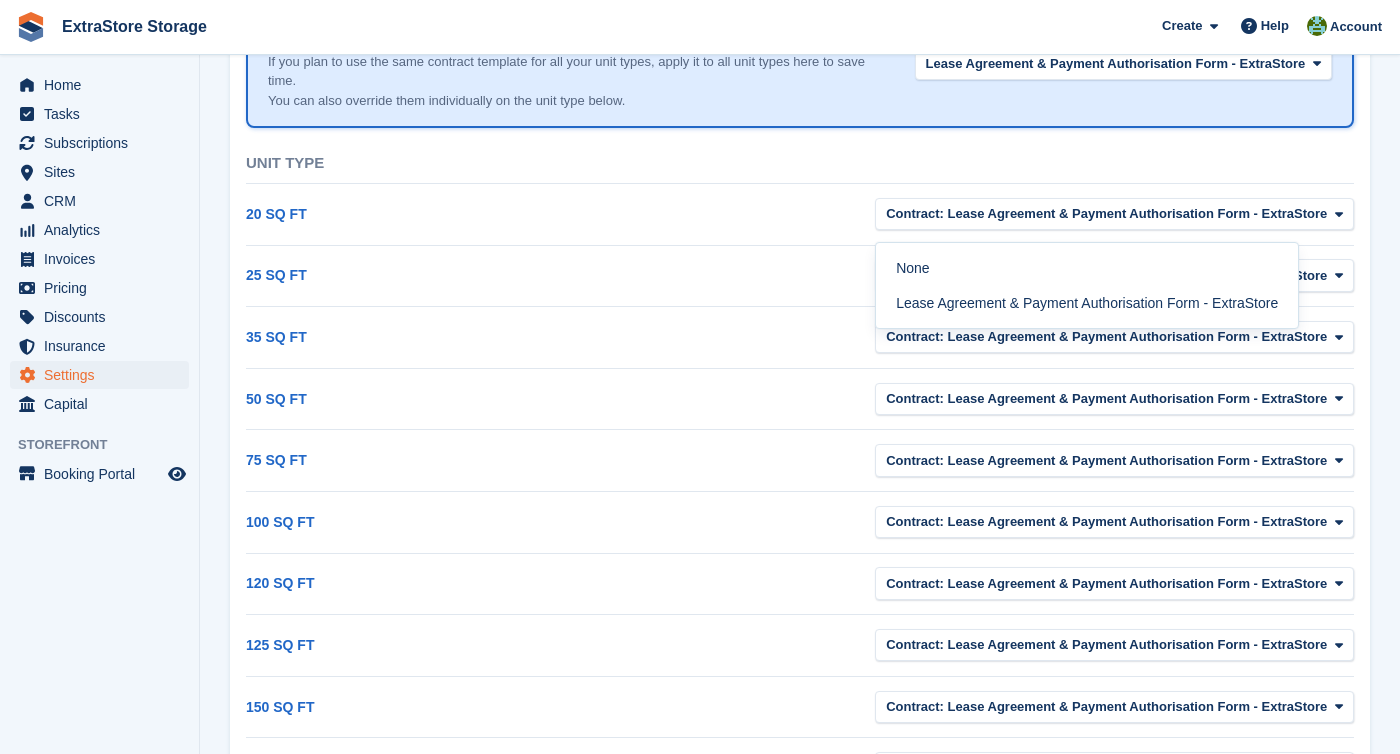 click on "Heads up: Assign contracts for your entire site
If you plan to use the same contract template for all your unit types, apply it to all unit types here to save time.
You can also override them individually on the unit type below.
Lease Agreement & Payment Authorisation Form - ExtraStore
None
Lease Agreement & Payment Authorisation Form - ExtraStore
Unit type
20 SQ FT" at bounding box center (800, 423) 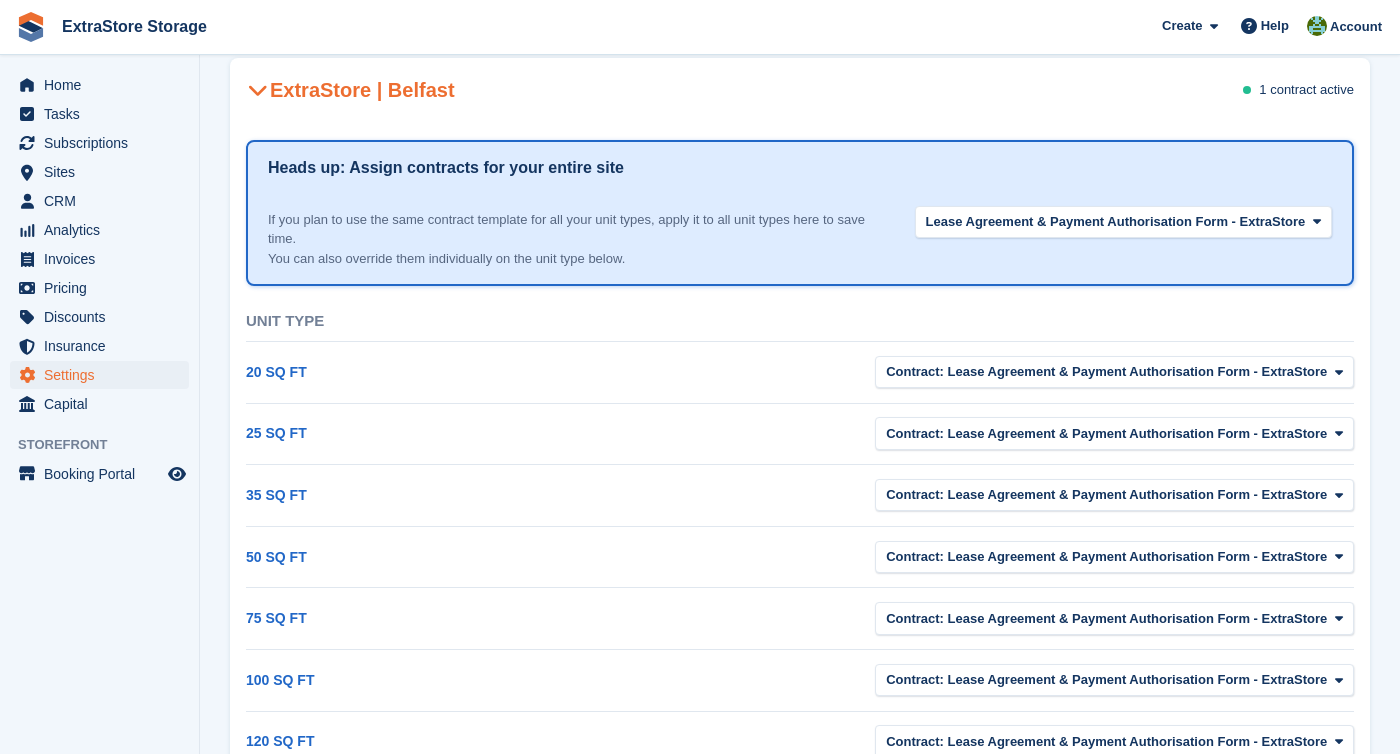 scroll, scrollTop: 137, scrollLeft: 0, axis: vertical 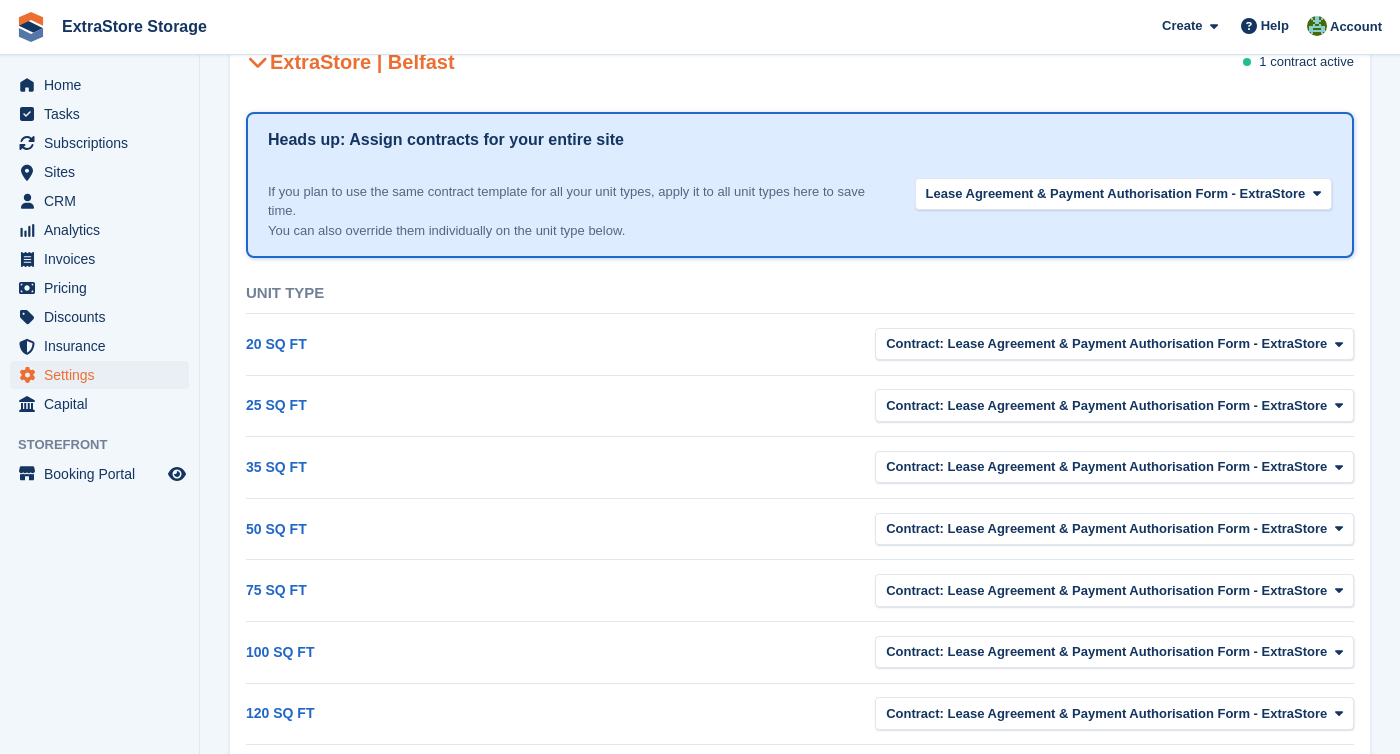 click on "Lease Agreement & Payment Authorisation Form - ExtraStore
None
Lease Agreement & Payment Authorisation Form - ExtraStore" at bounding box center (1116, 209) 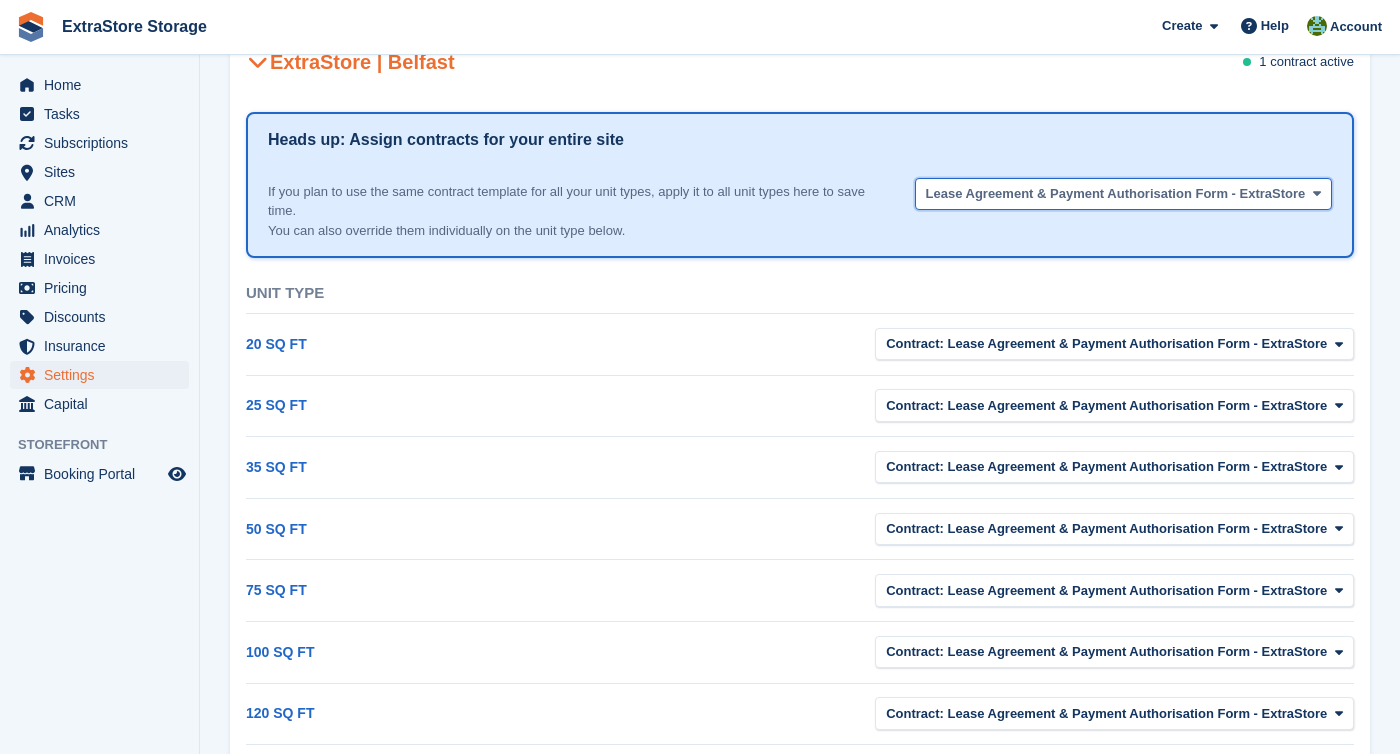 click on "Lease Agreement & Payment Authorisation Form - ExtraStore" at bounding box center (1116, 194) 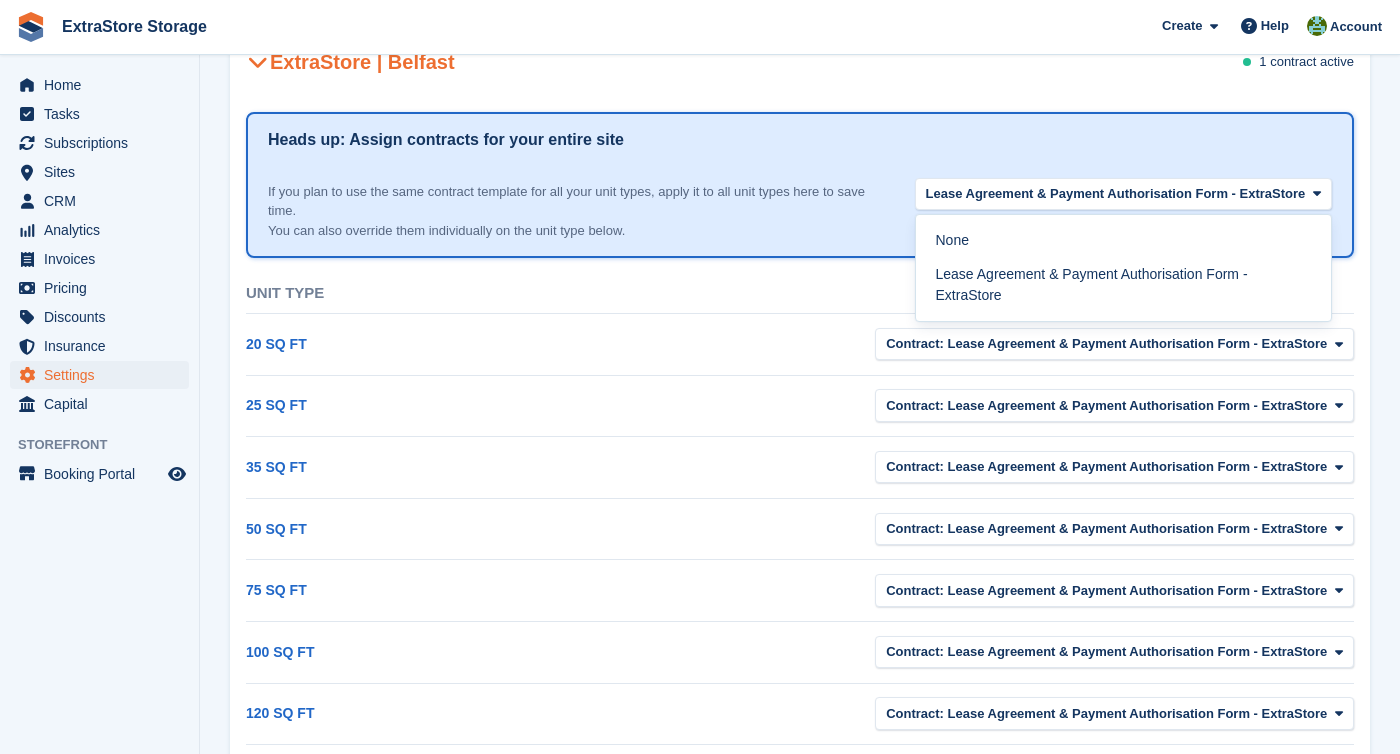 click on "If you plan to use the same contract template for all your unit types, apply it to all unit types here to save time.
You can also override them individually on the unit type below." at bounding box center (583, 211) 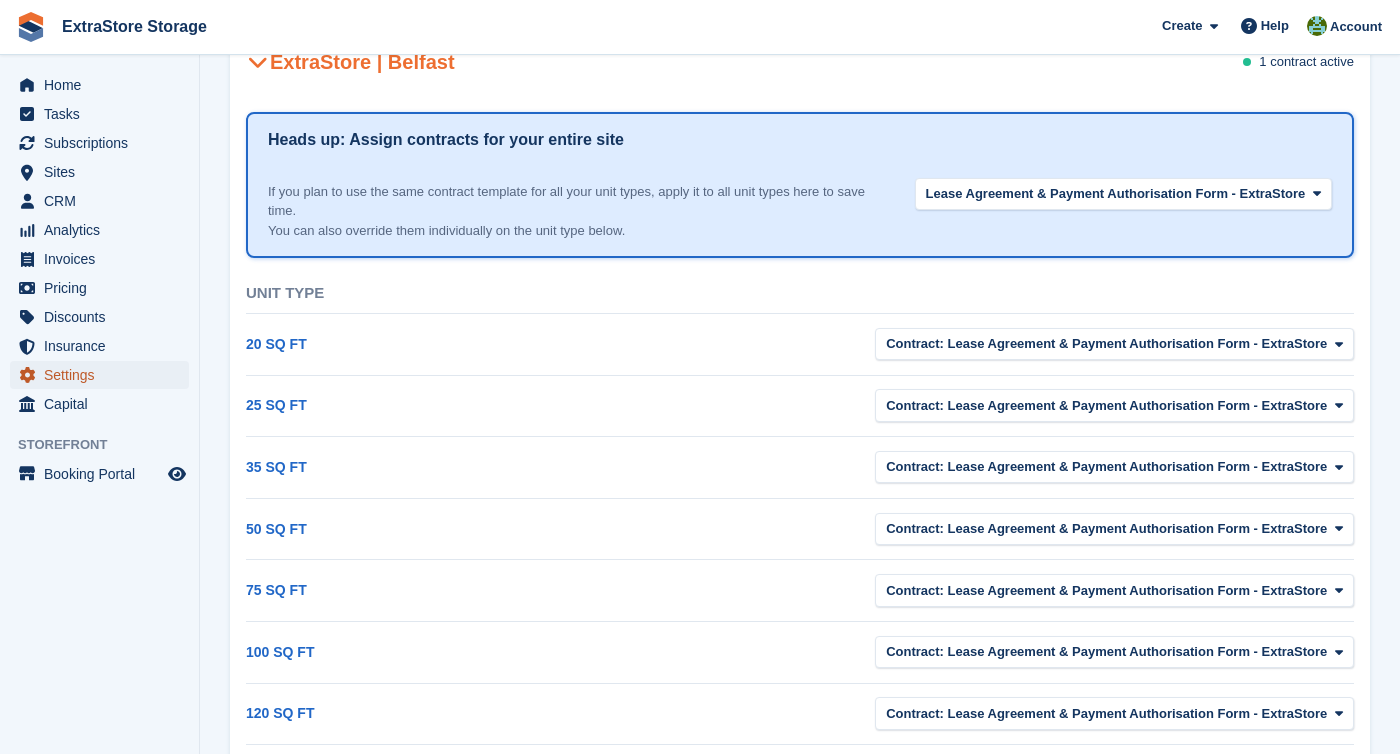 click on "Settings" at bounding box center (104, 375) 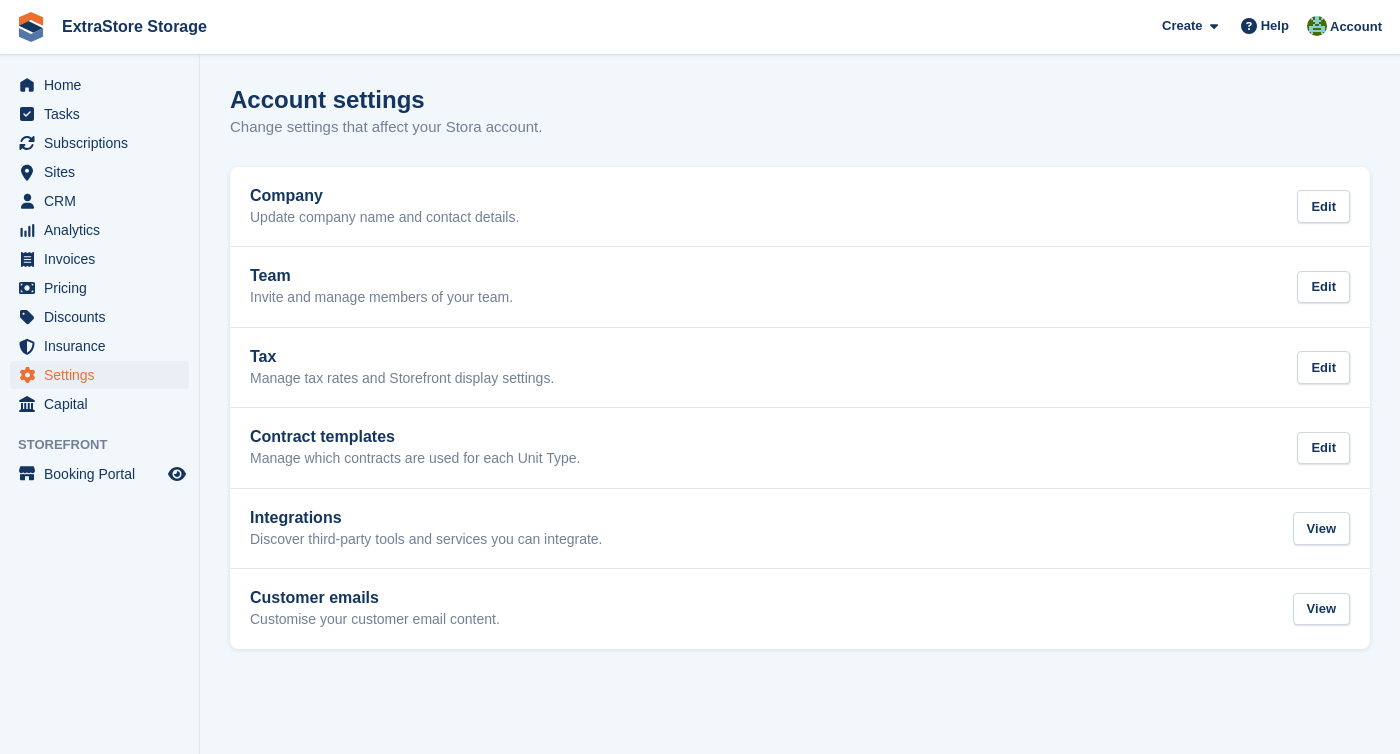 scroll, scrollTop: 0, scrollLeft: 0, axis: both 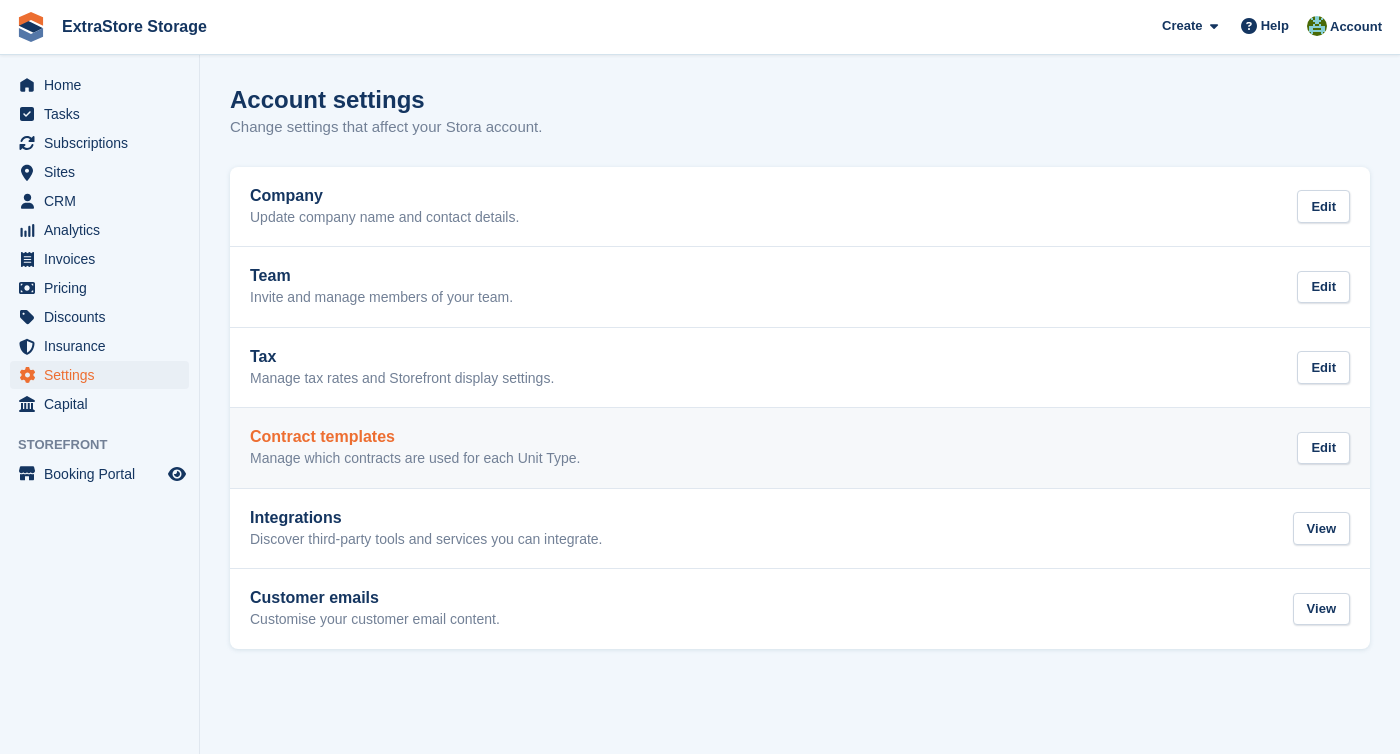 click on "Contract templates" at bounding box center [415, 437] 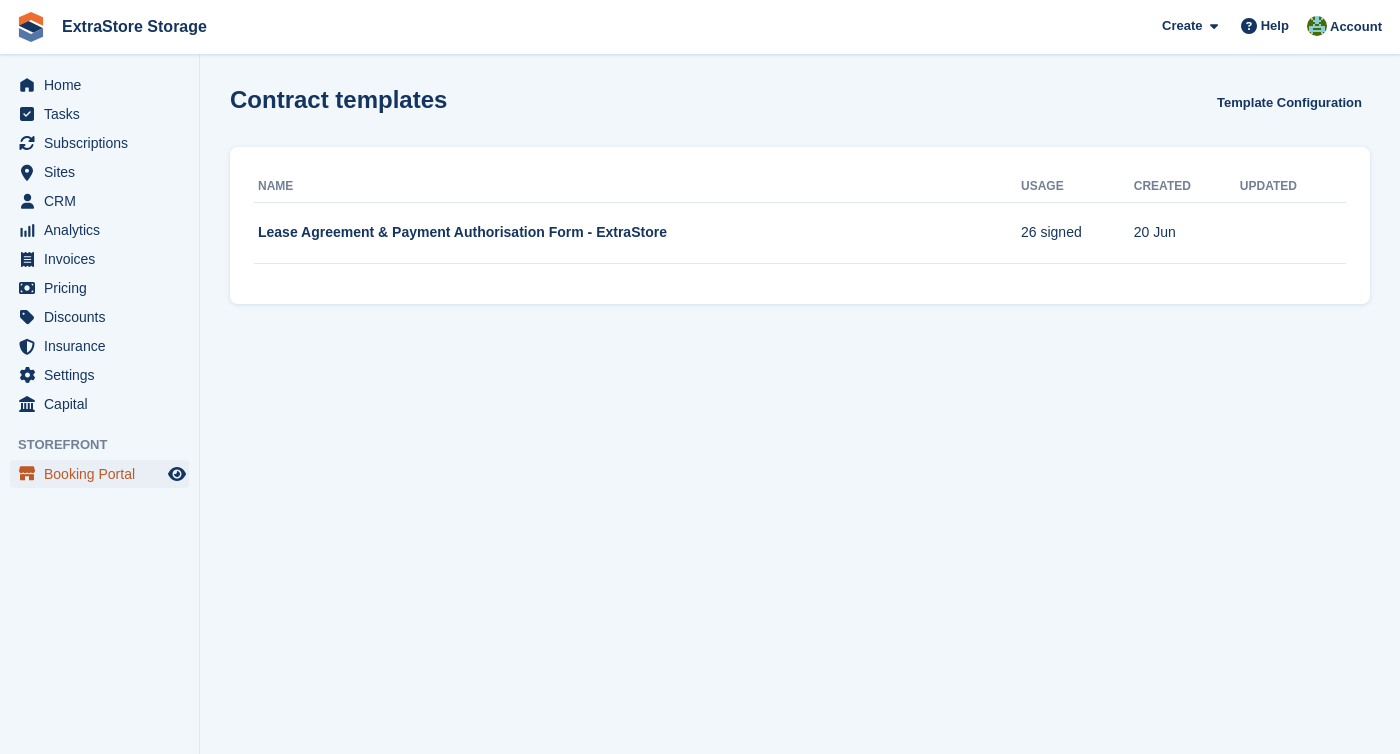 click on "Booking Portal" at bounding box center [104, 474] 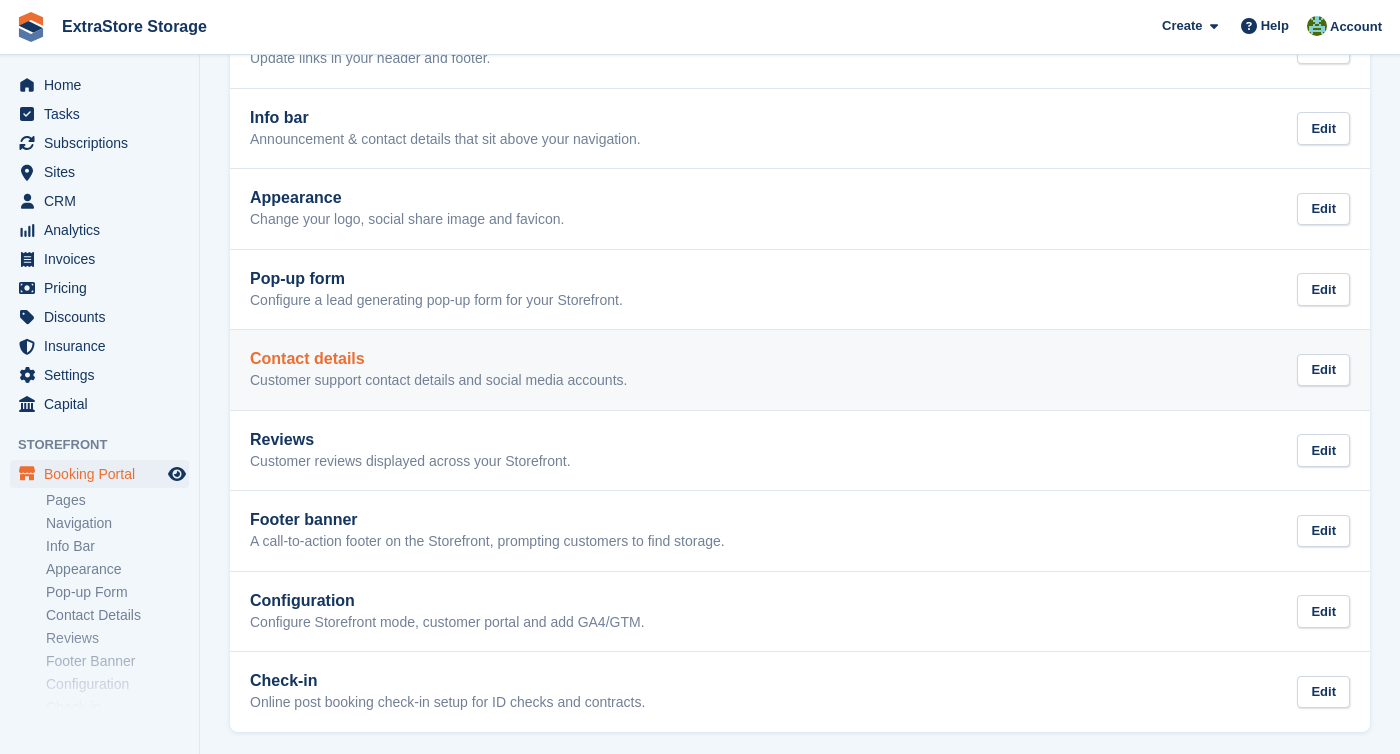 scroll, scrollTop: 247, scrollLeft: 0, axis: vertical 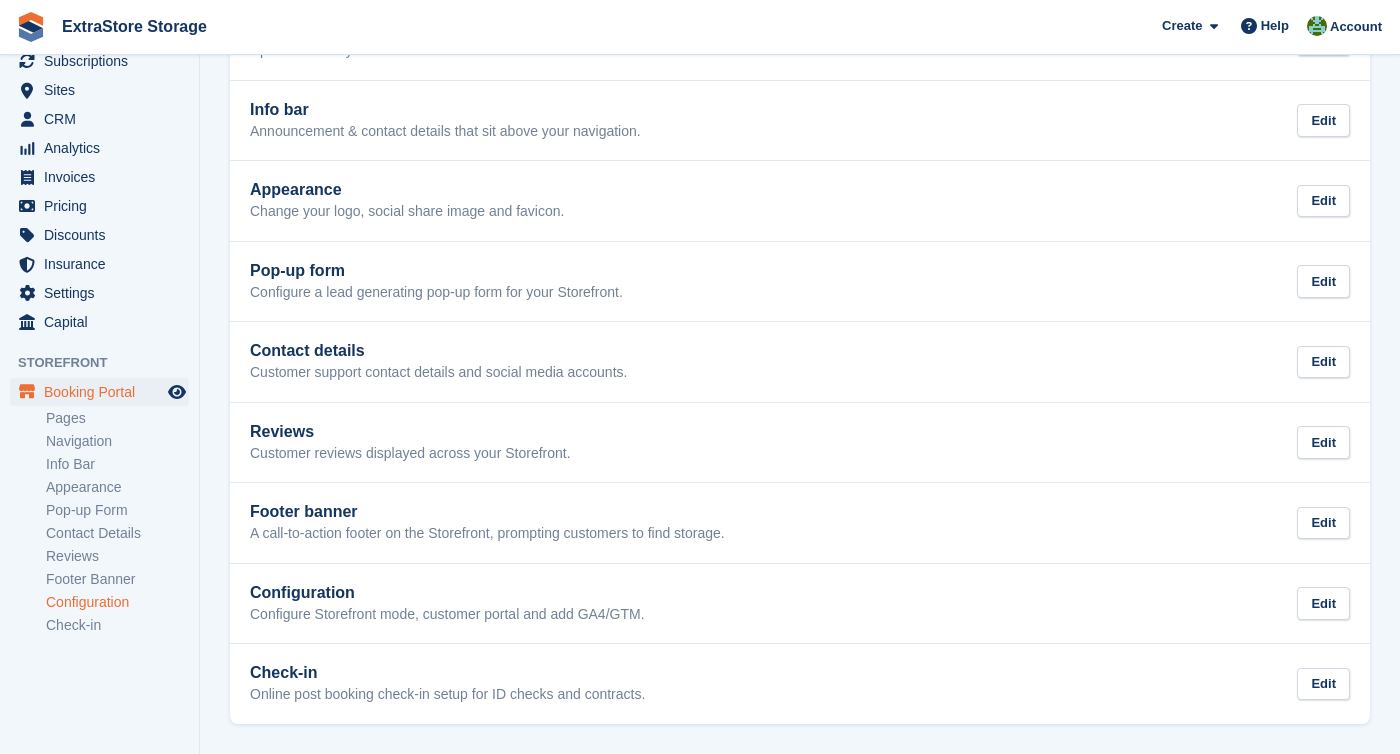 click on "Configuration" at bounding box center (117, 602) 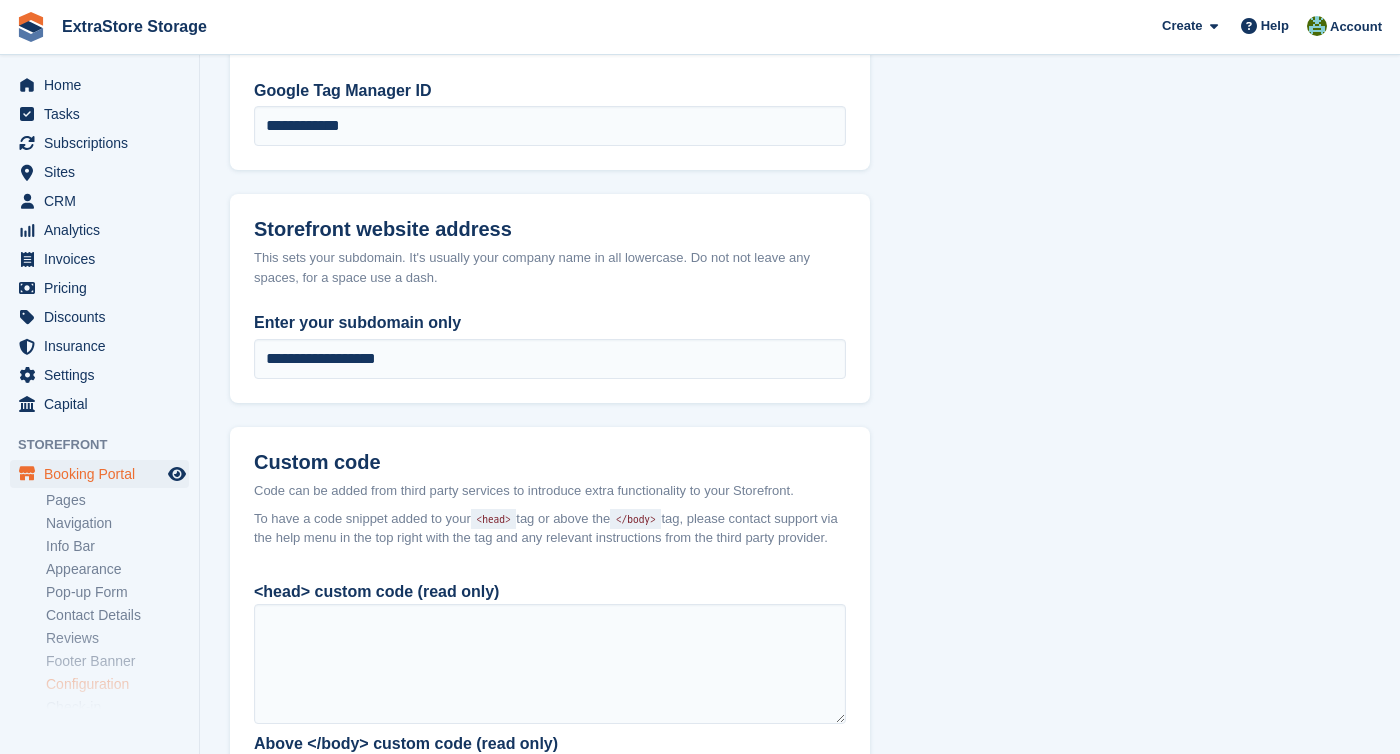 scroll, scrollTop: 1248, scrollLeft: 0, axis: vertical 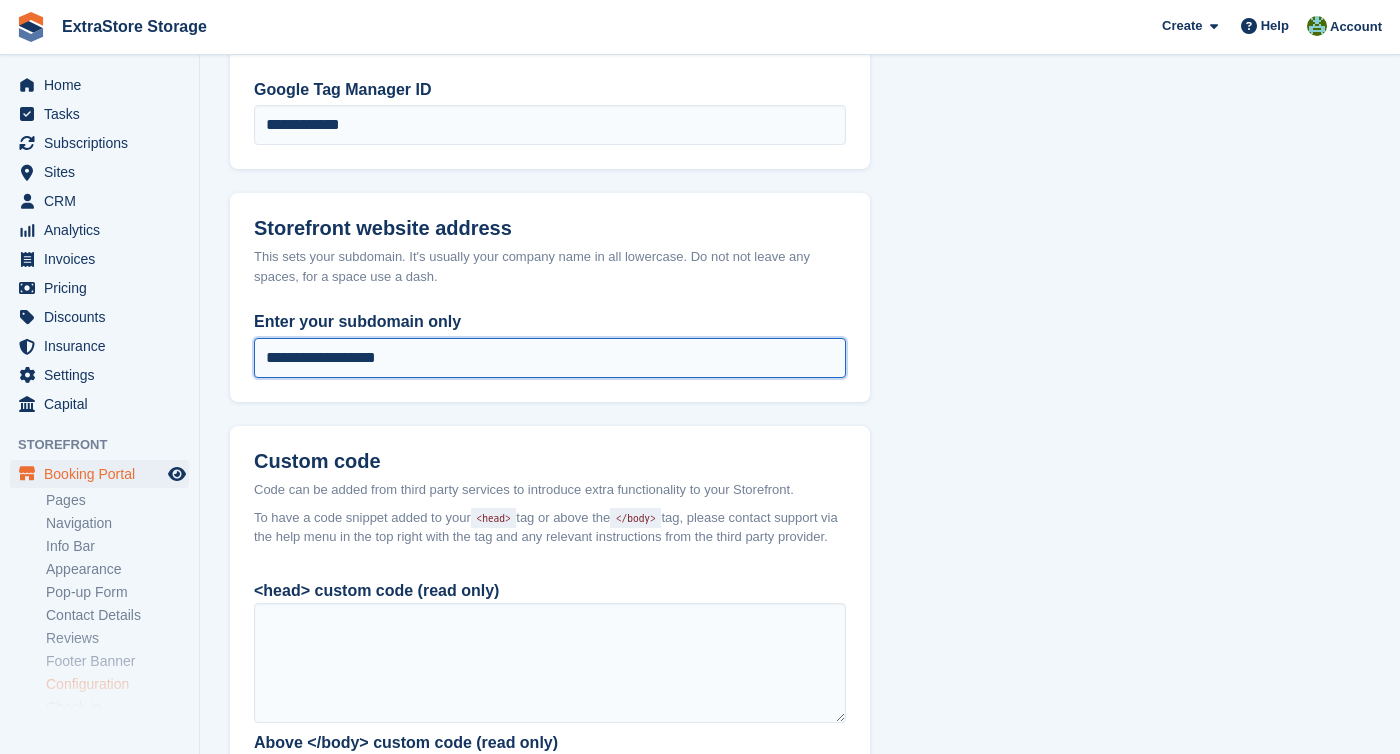 drag, startPoint x: 411, startPoint y: 354, endPoint x: 572, endPoint y: 372, distance: 162.00308 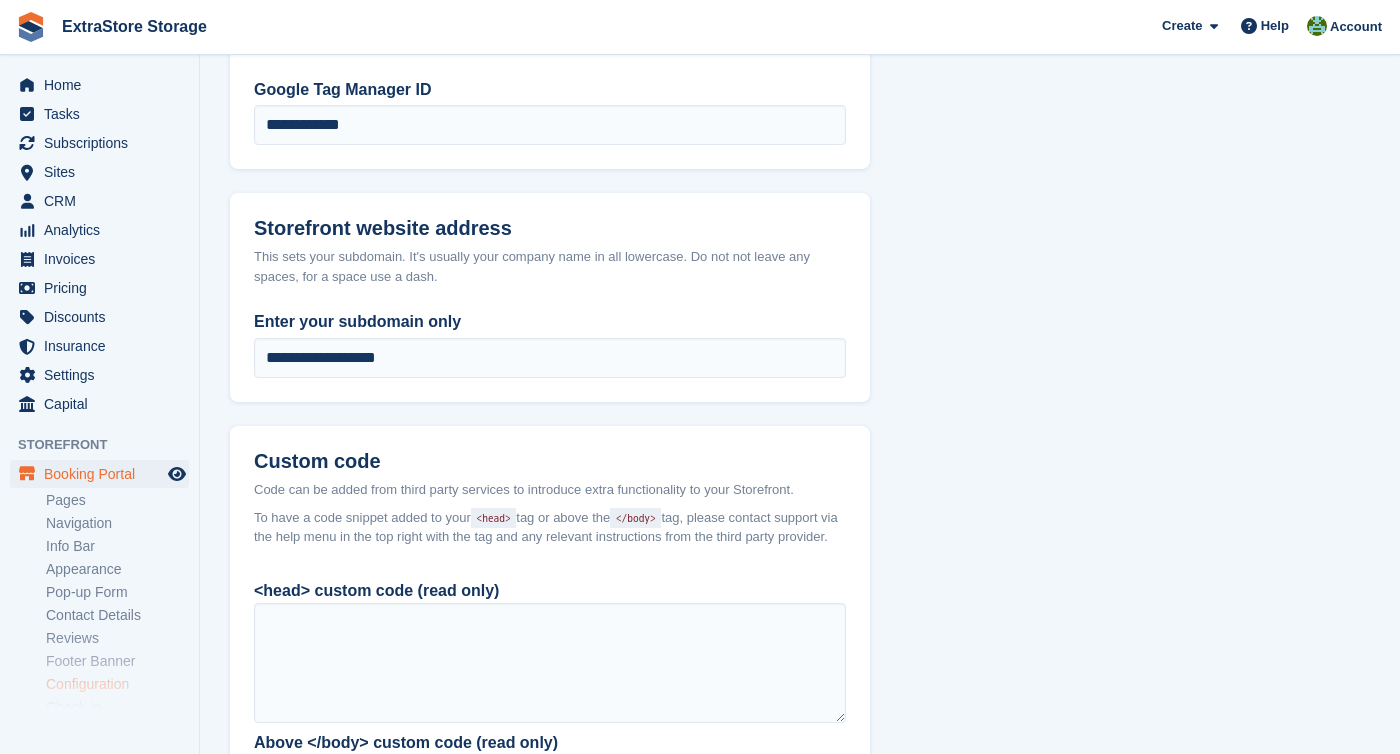 click on "**********" at bounding box center [550, -72] 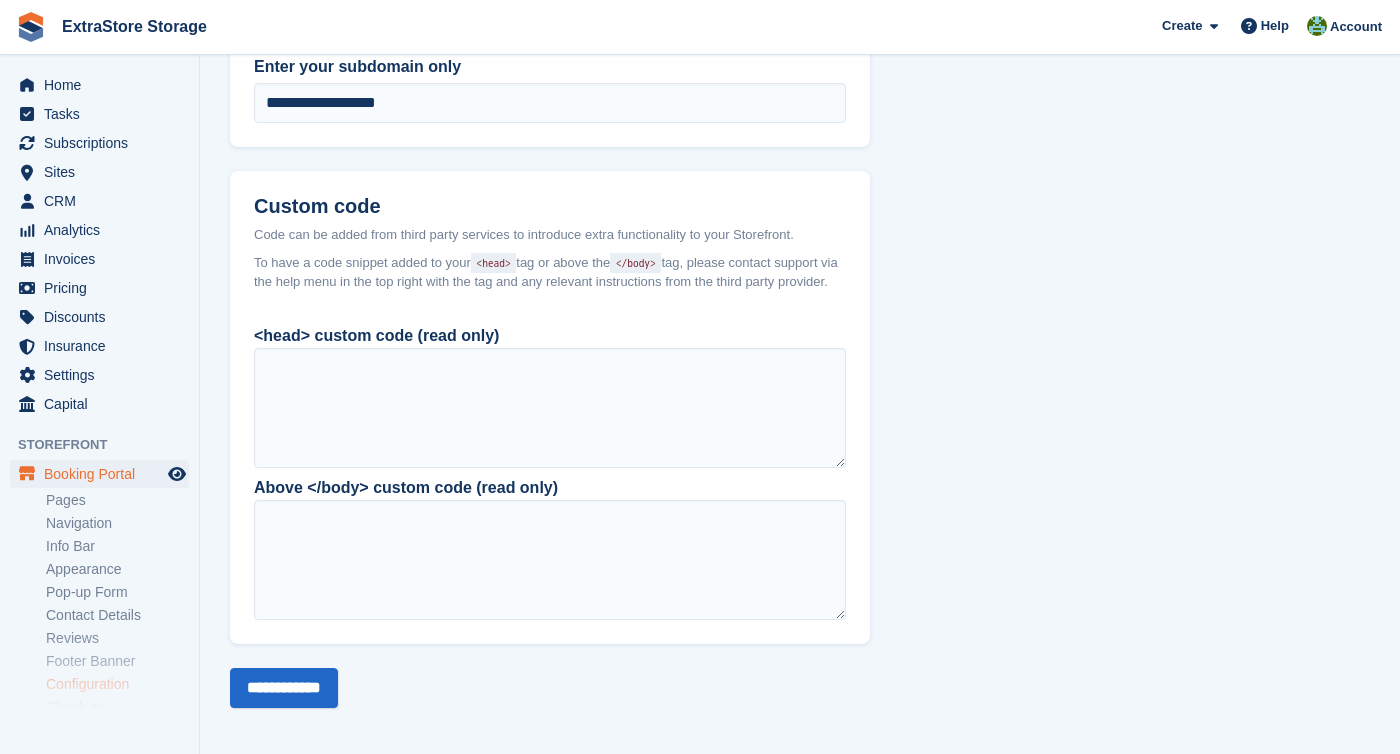 scroll, scrollTop: 1527, scrollLeft: 0, axis: vertical 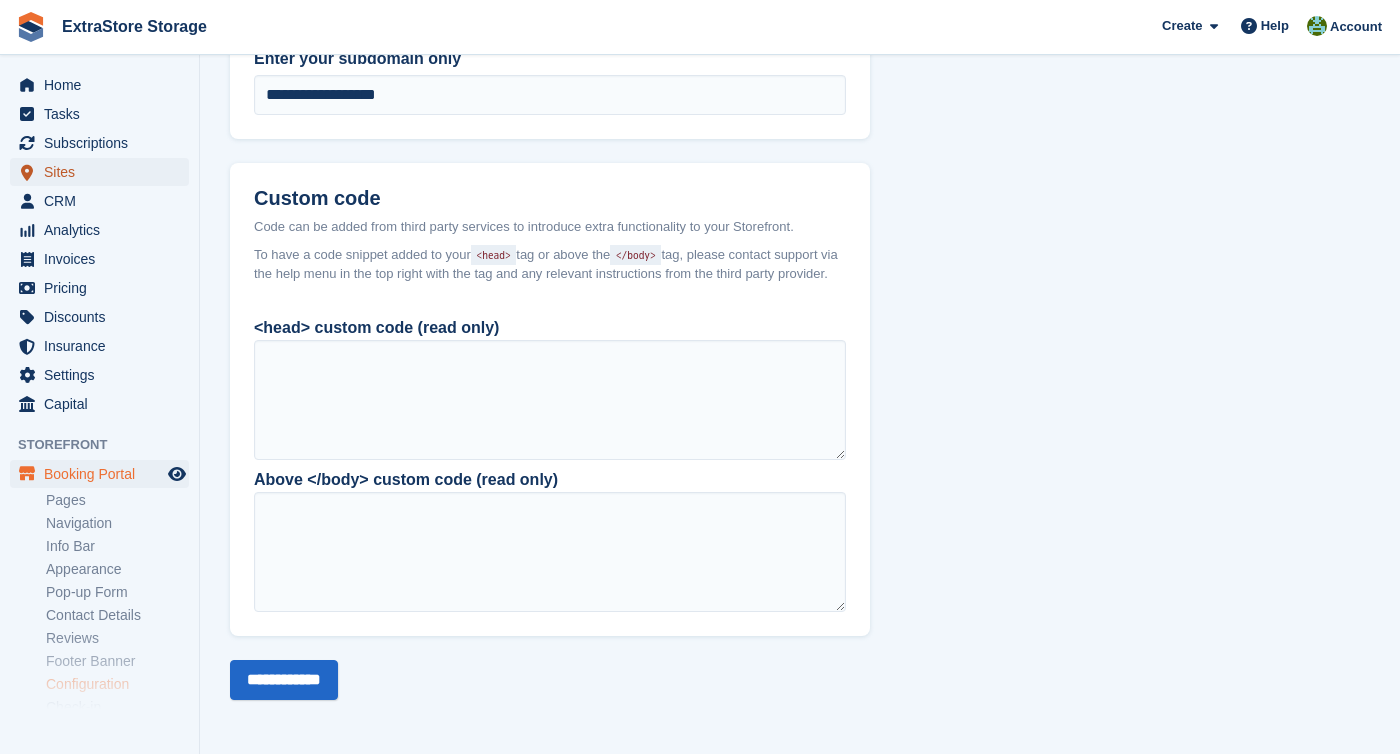 click on "Sites" at bounding box center [104, 172] 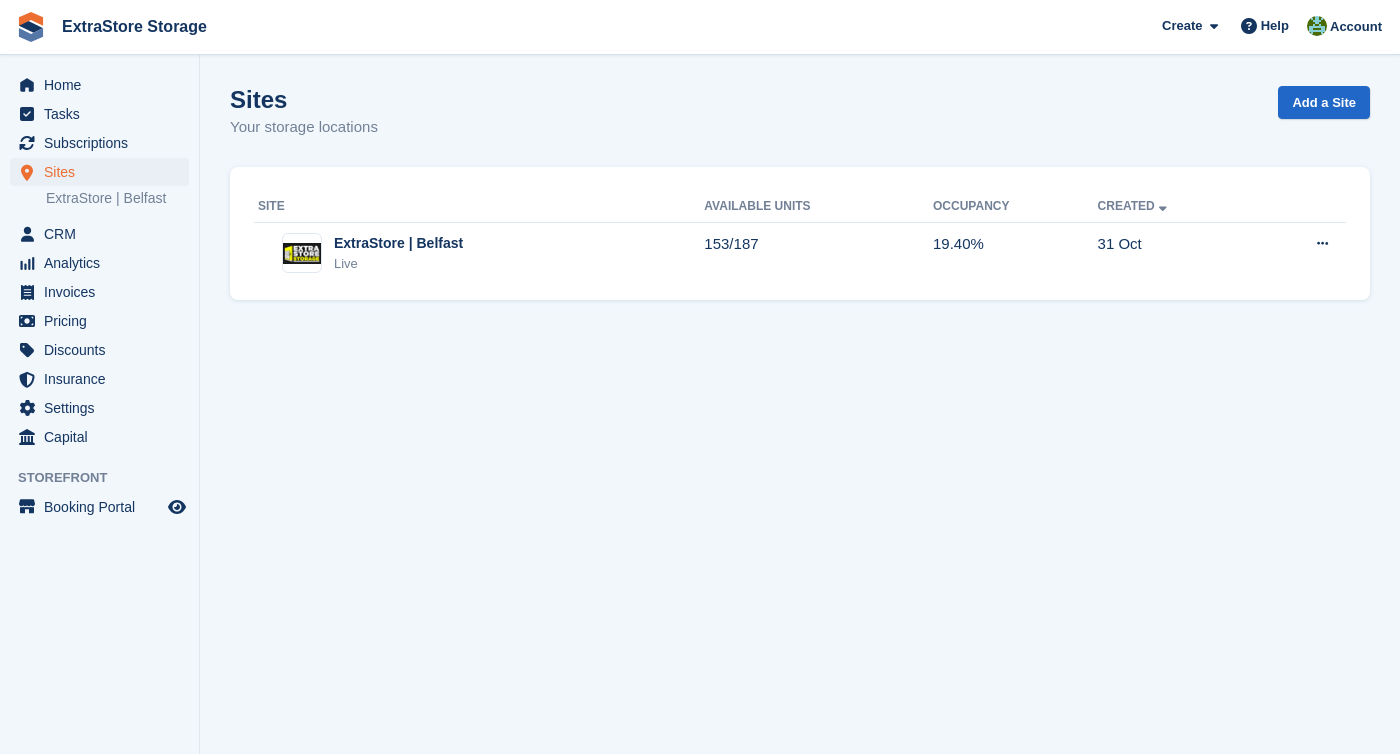 scroll, scrollTop: 0, scrollLeft: 0, axis: both 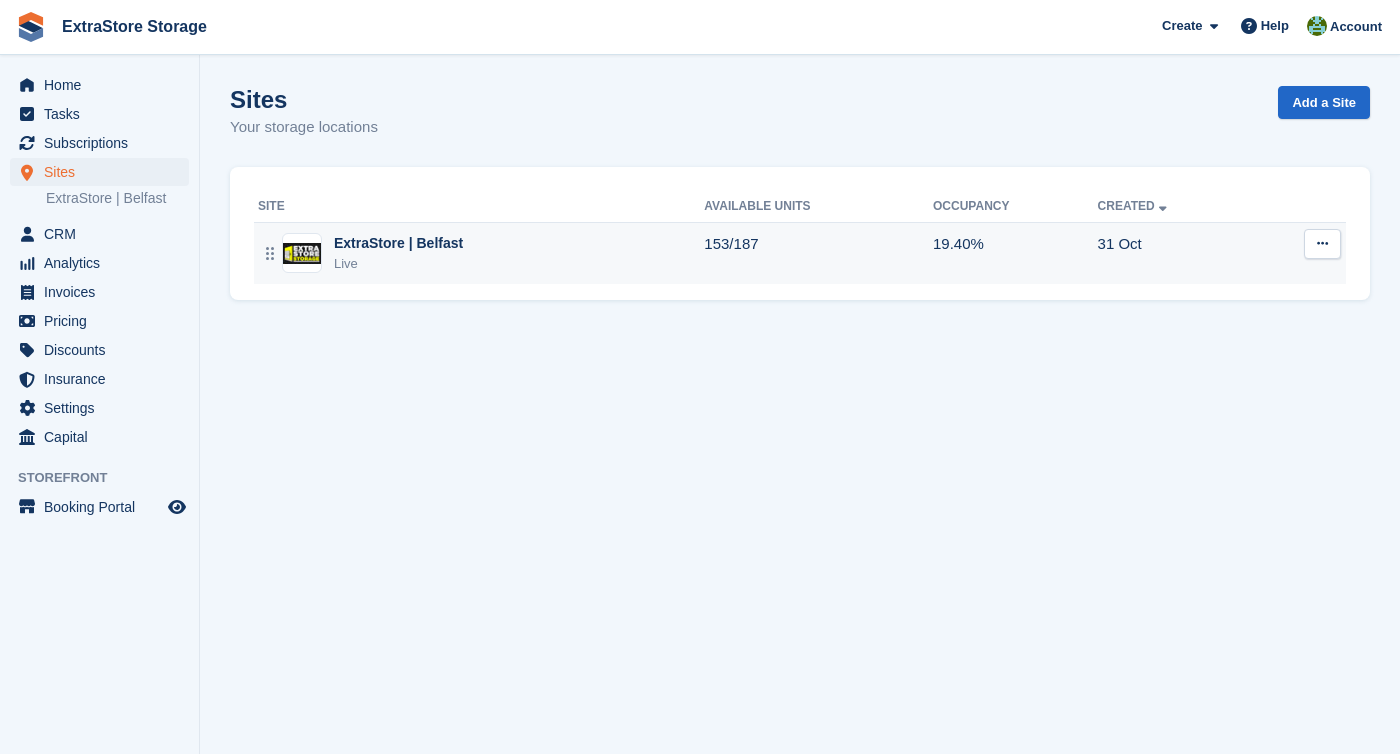 click at bounding box center [1322, 244] 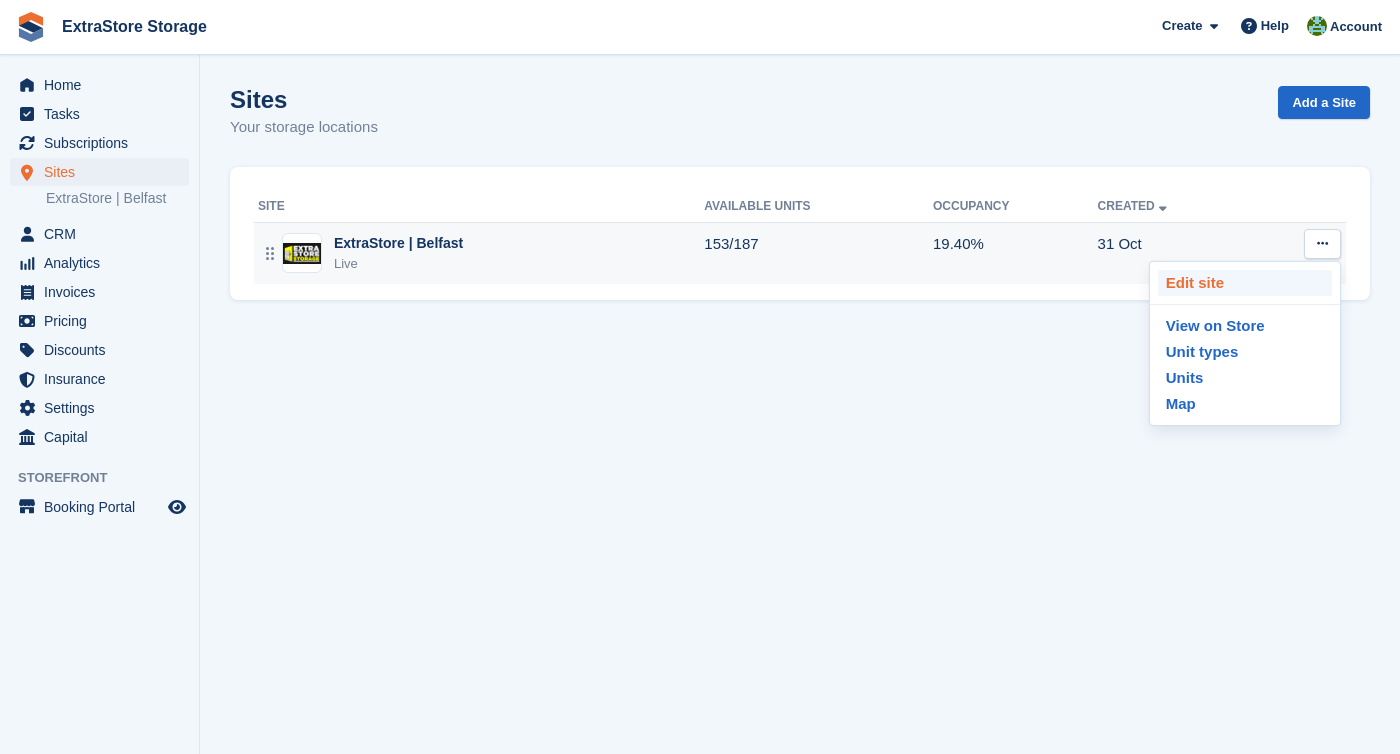 click on "Edit site" at bounding box center [1245, 283] 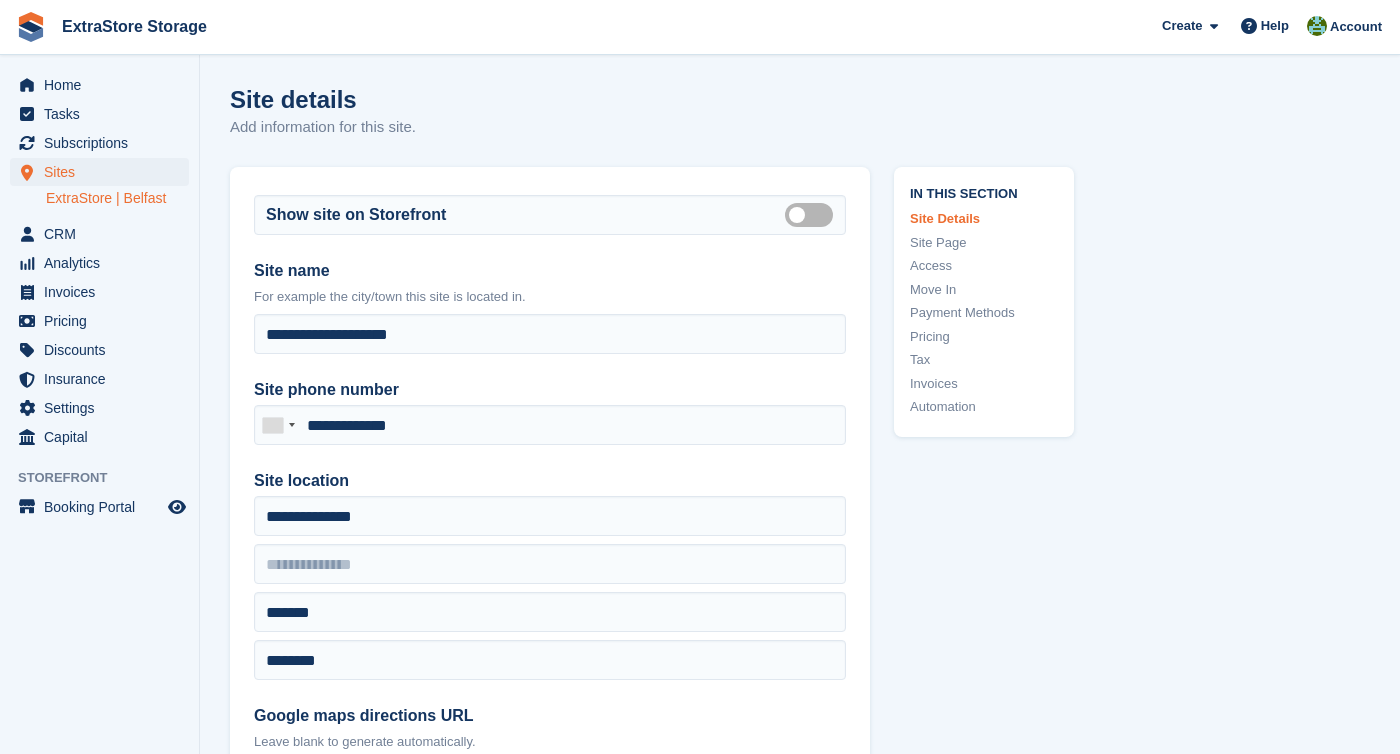 click on "Invoices" at bounding box center (984, 384) 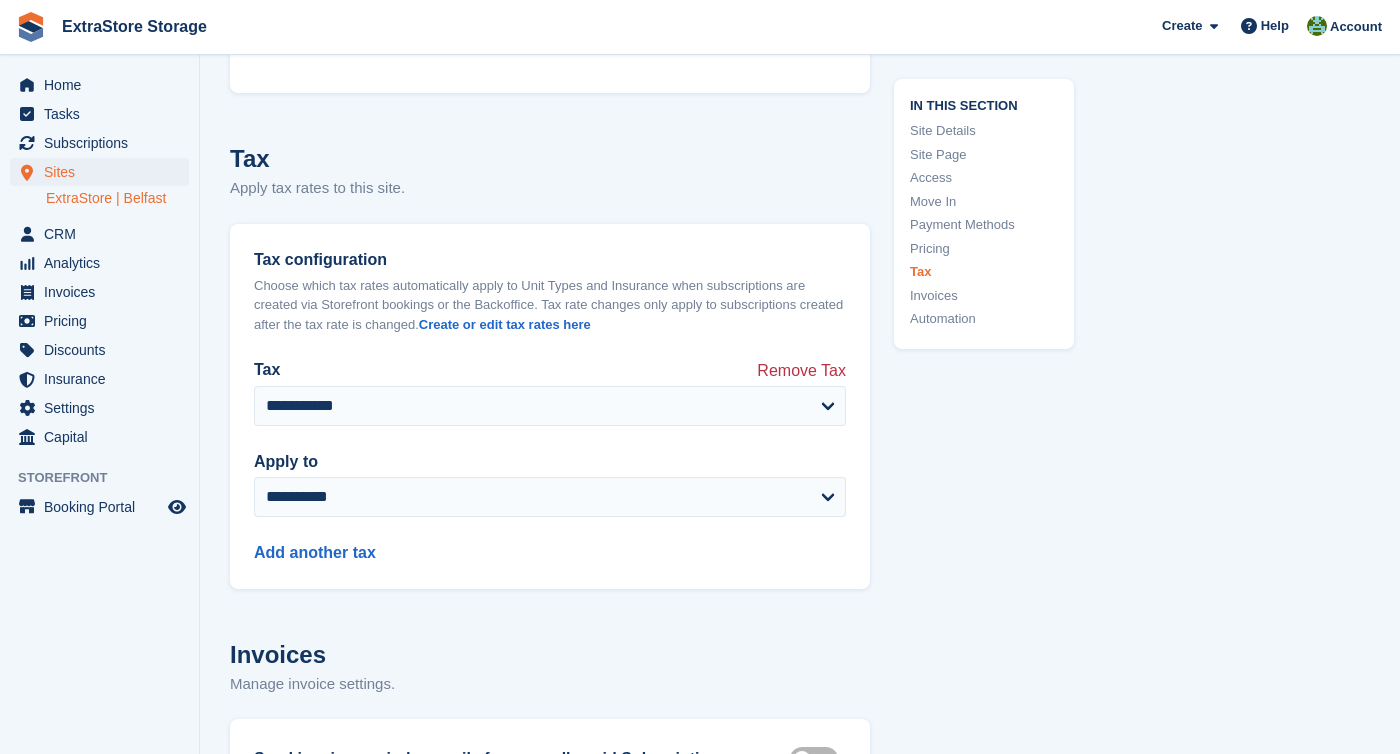 scroll, scrollTop: 8067, scrollLeft: 0, axis: vertical 